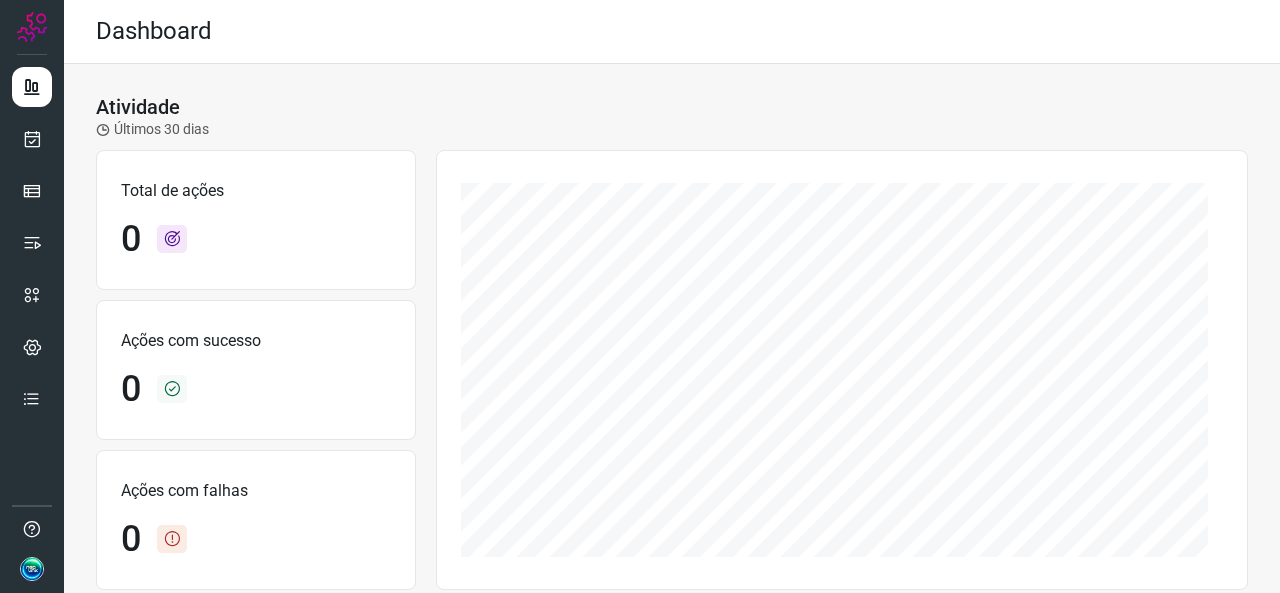 scroll, scrollTop: 0, scrollLeft: 0, axis: both 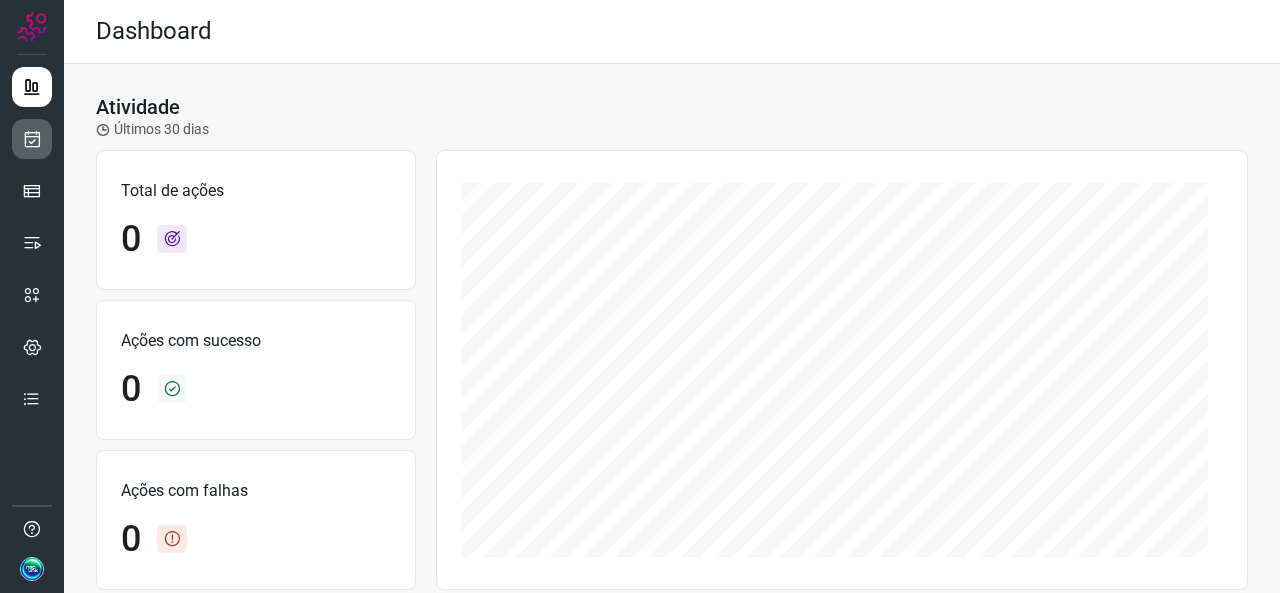 click at bounding box center [32, 139] 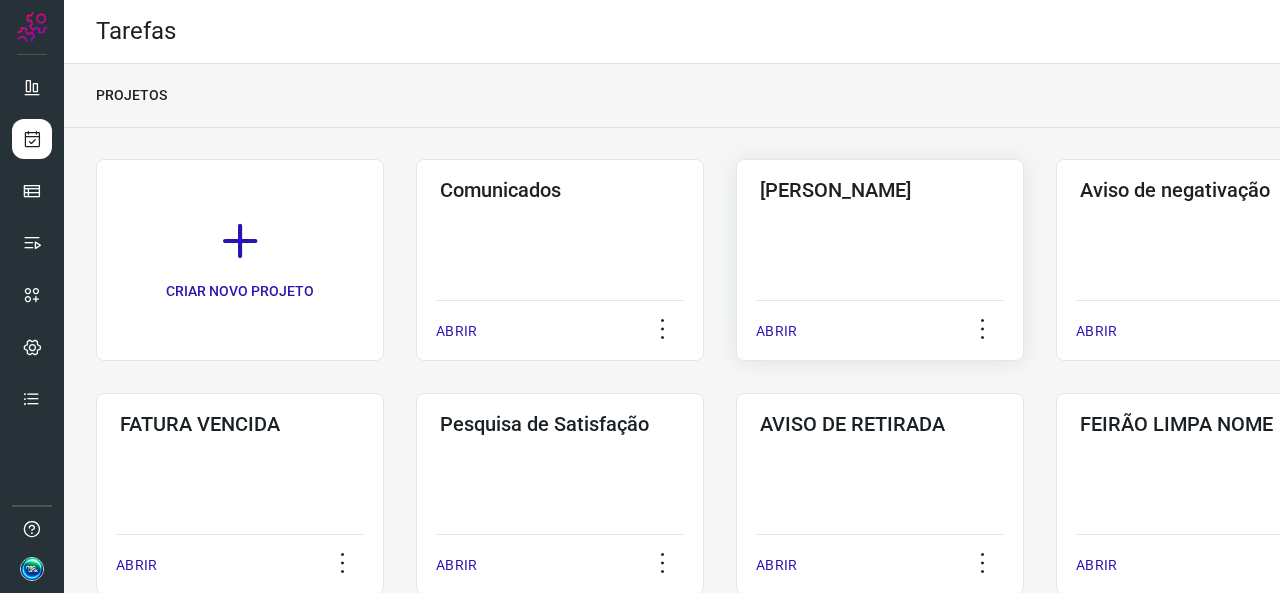 click on "ABRIR" at bounding box center [880, 325] 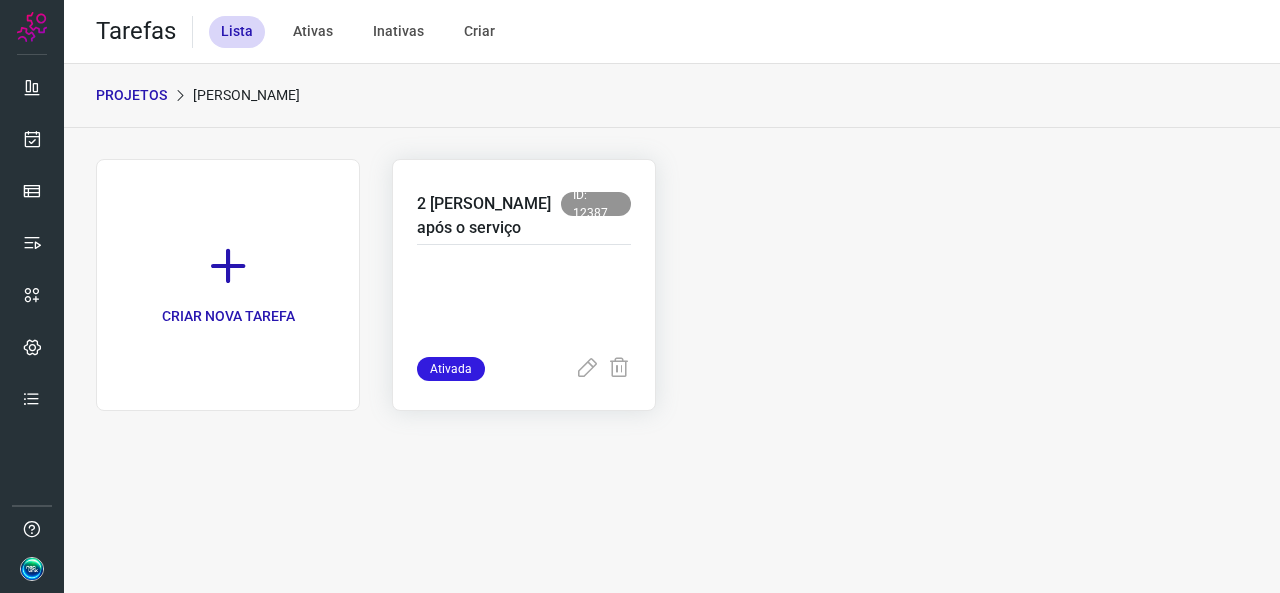 click at bounding box center [524, 307] 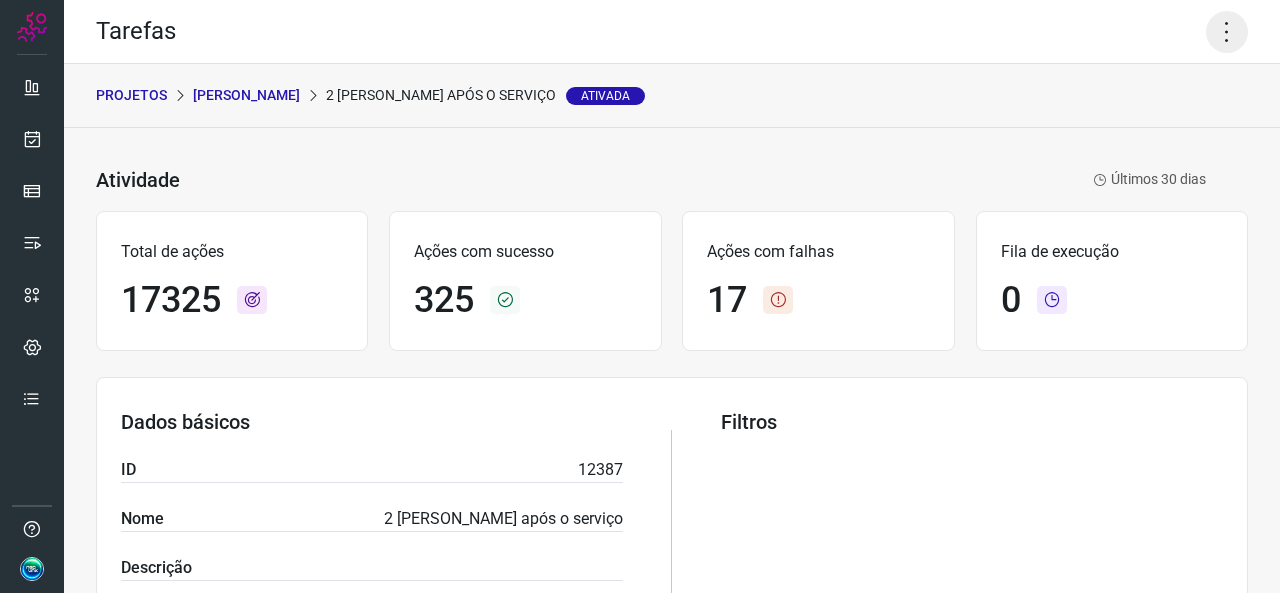 click 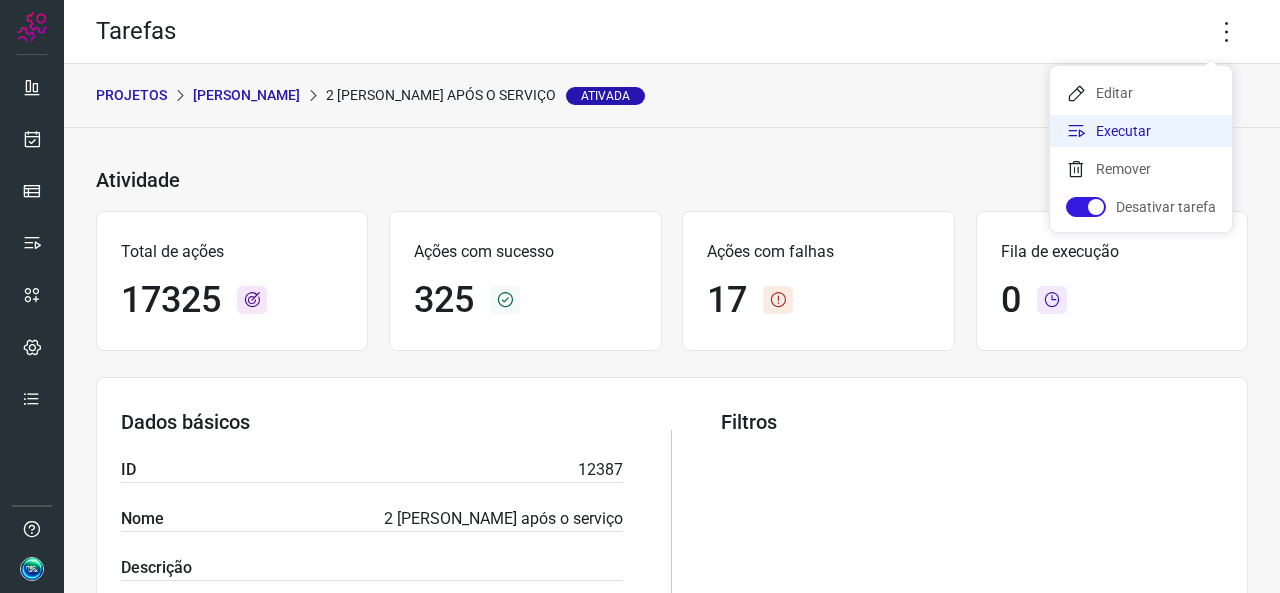 click on "Executar" 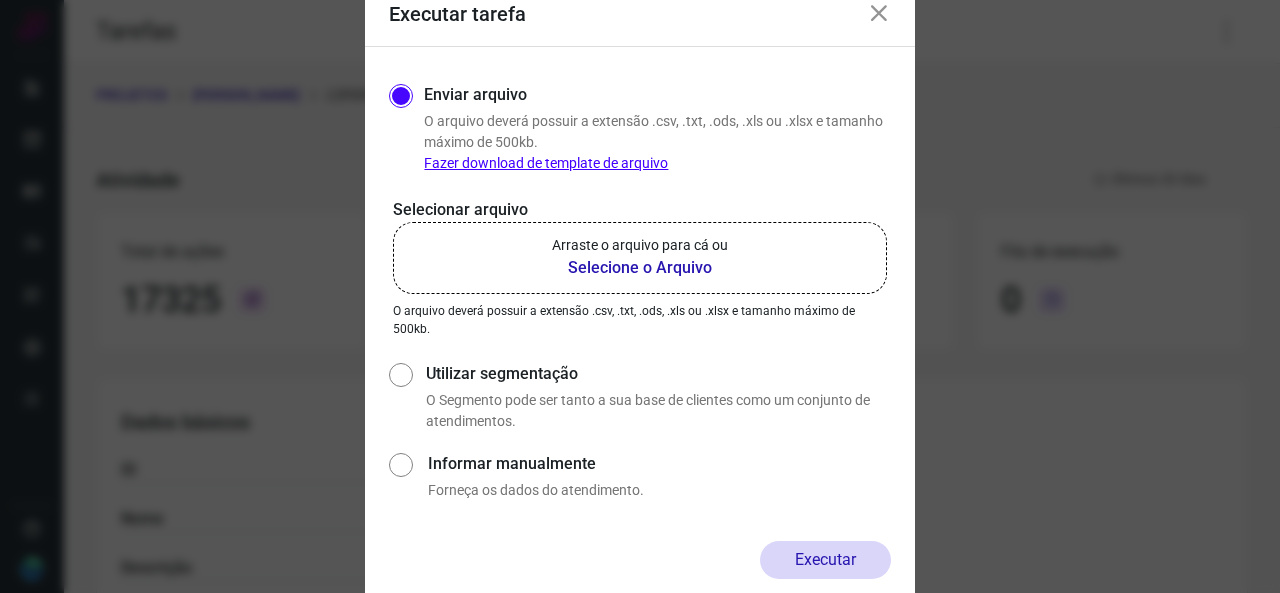 click on "Arraste o arquivo para cá ou Selecione o Arquivo" 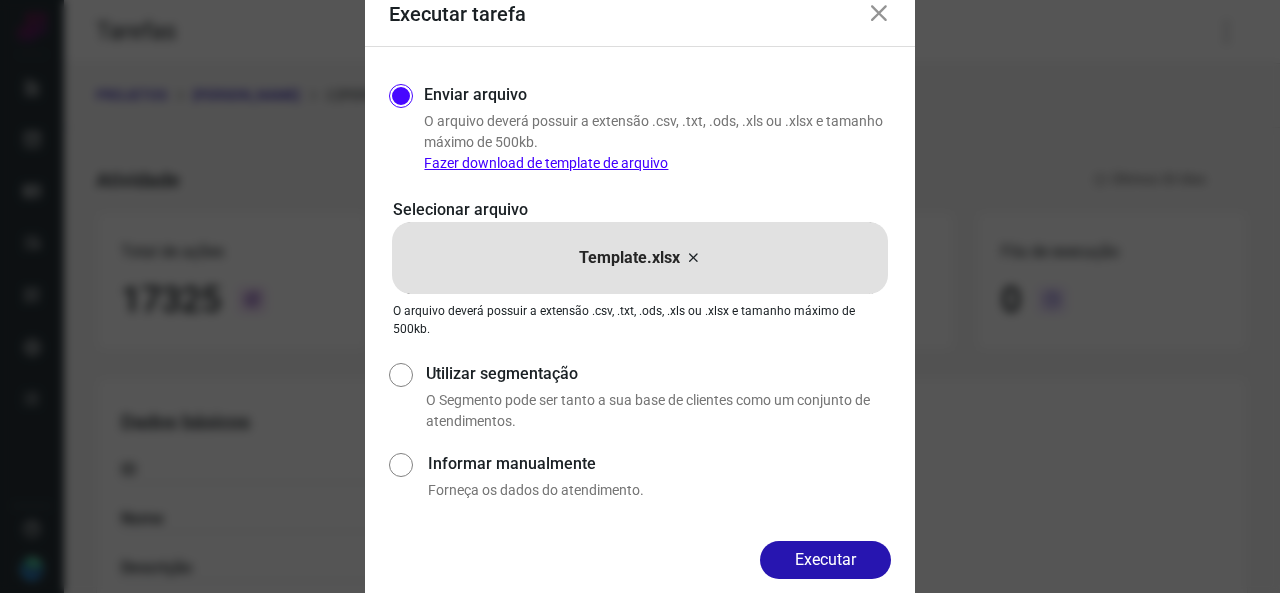 click on "Executar" at bounding box center (825, 560) 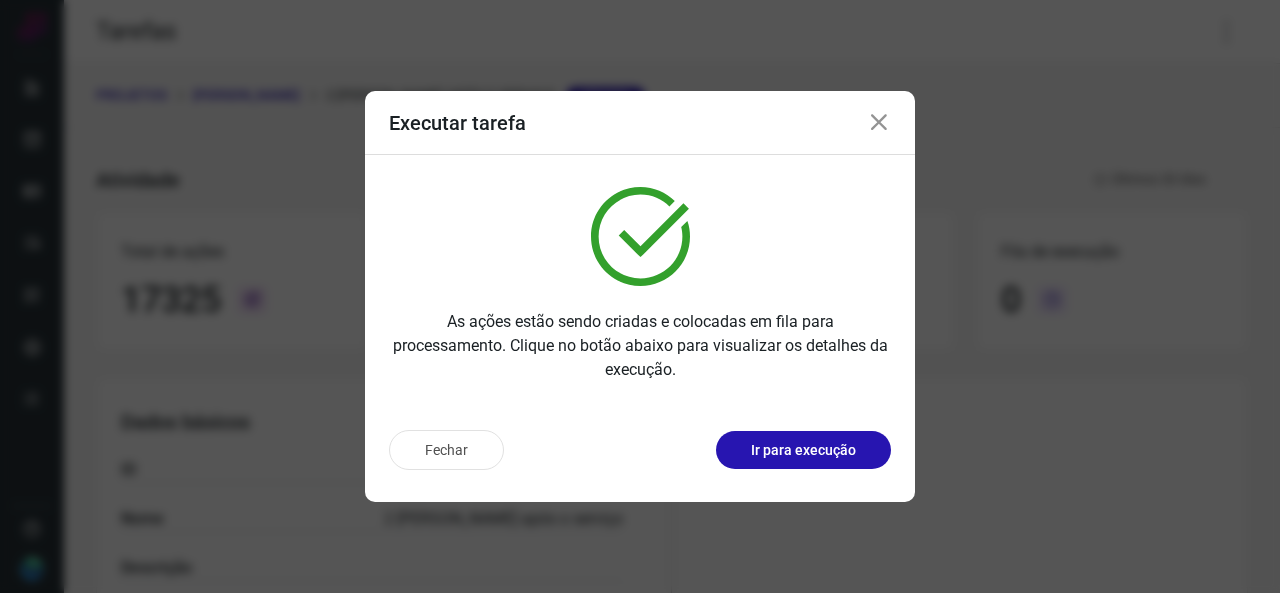 click on "Ir para execução" at bounding box center (803, 450) 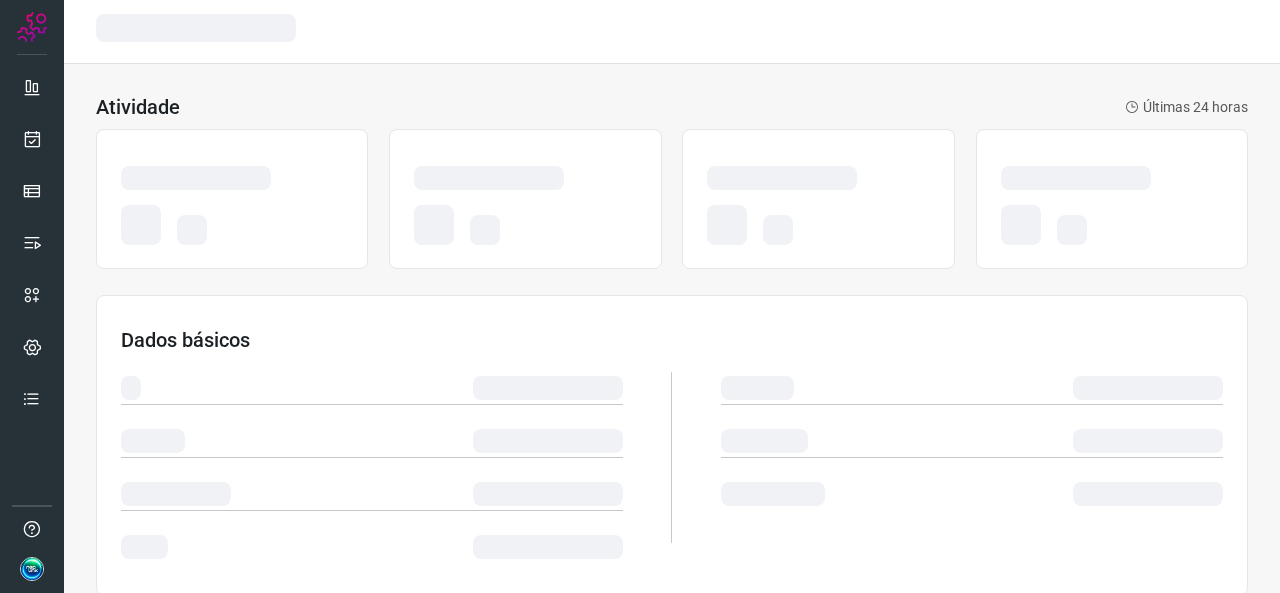 scroll, scrollTop: 0, scrollLeft: 0, axis: both 